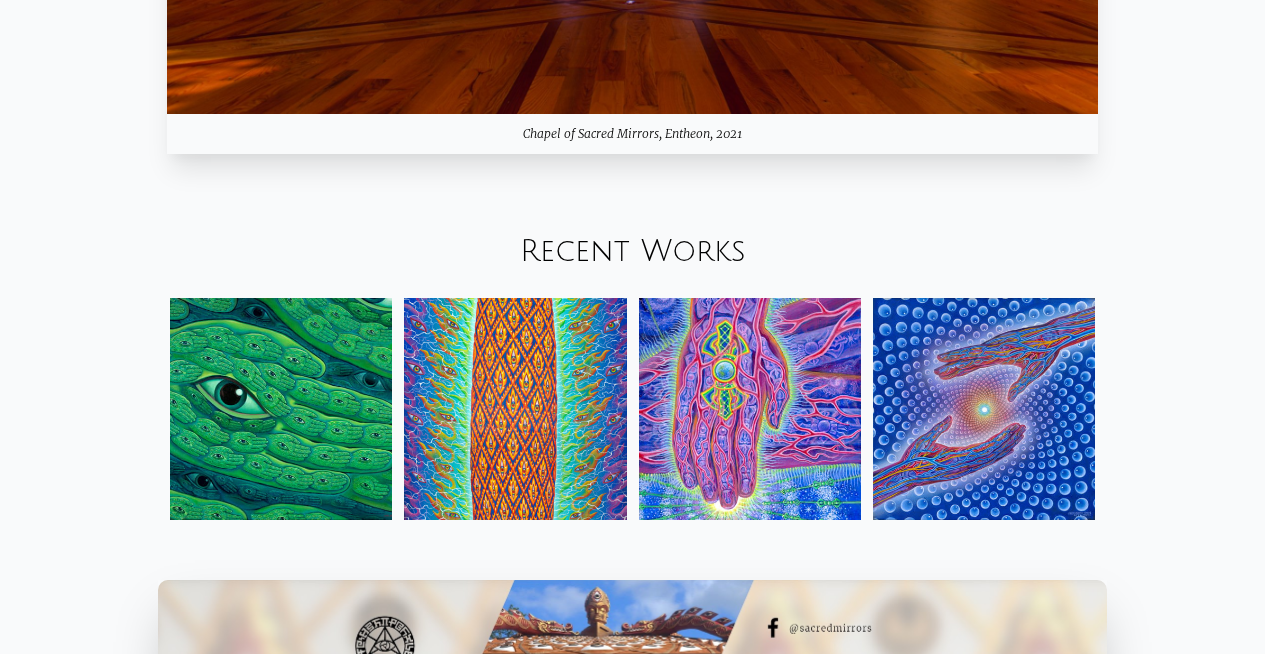 scroll, scrollTop: 2174, scrollLeft: 0, axis: vertical 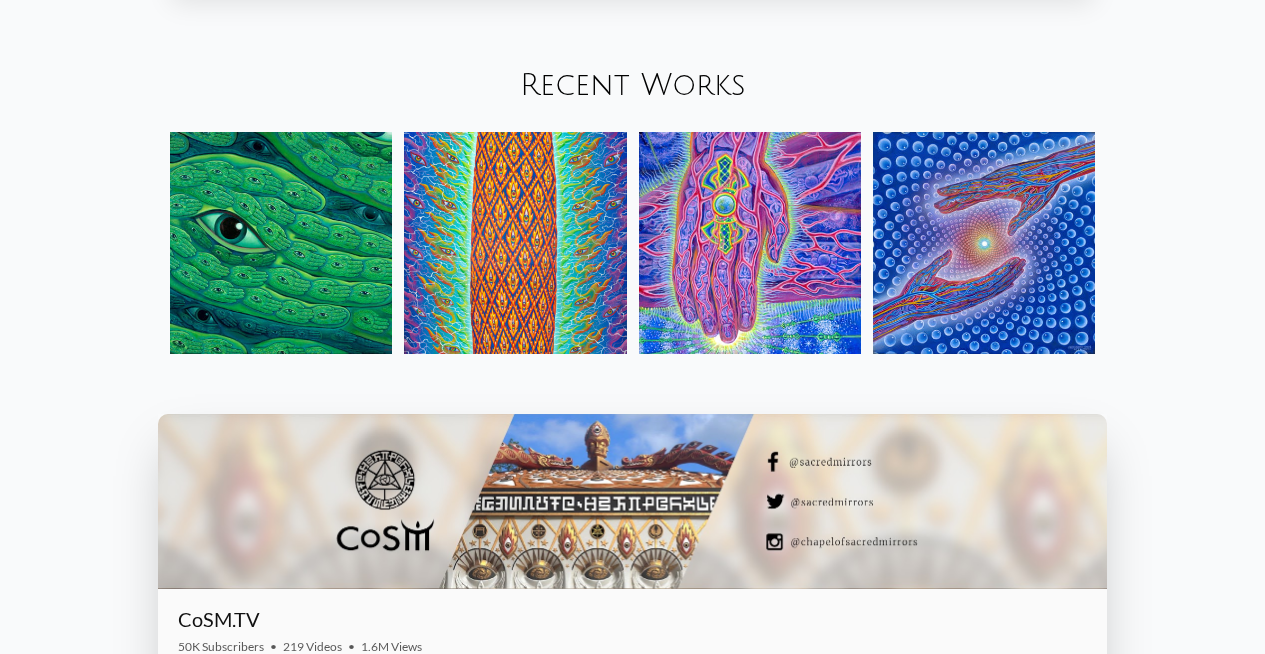 click at bounding box center [281, 243] 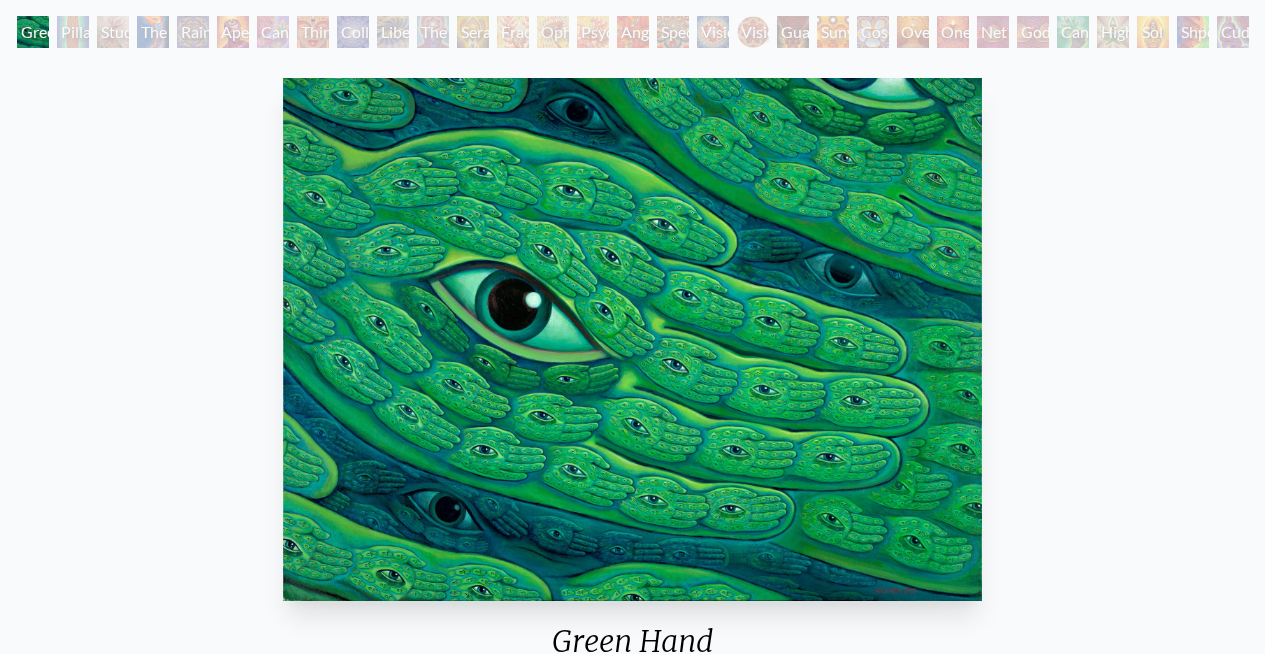 scroll, scrollTop: 98, scrollLeft: 0, axis: vertical 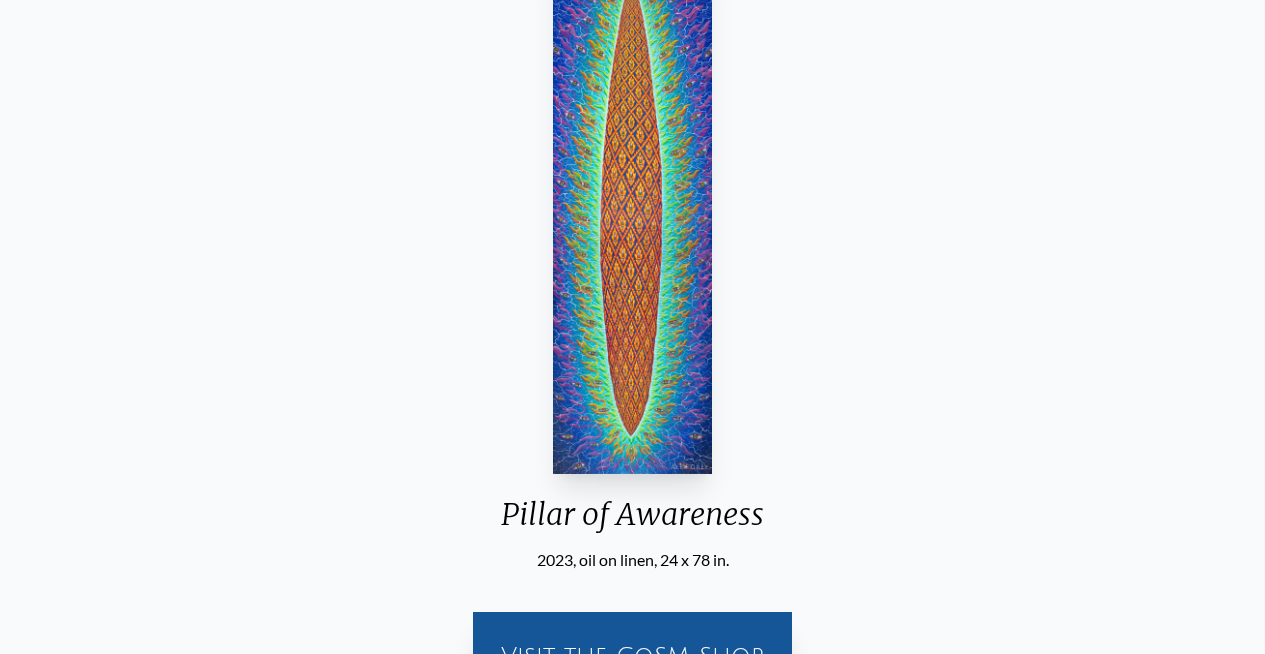 click at bounding box center (633, 212) 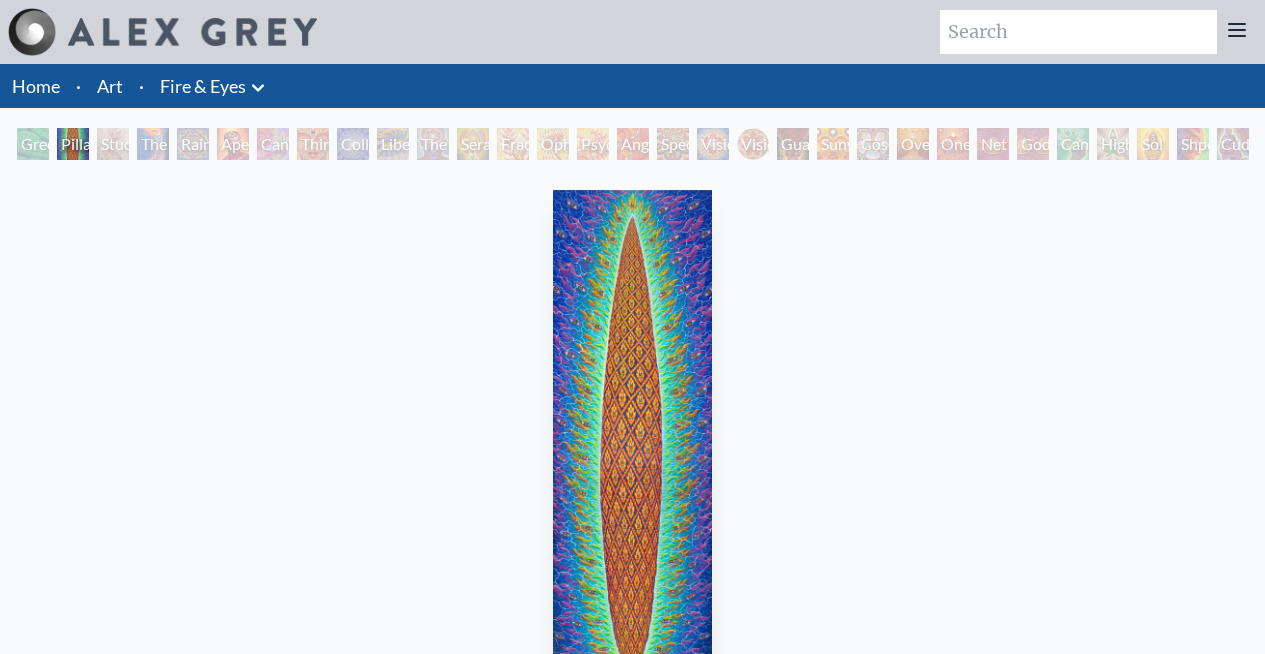 scroll, scrollTop: 549, scrollLeft: 0, axis: vertical 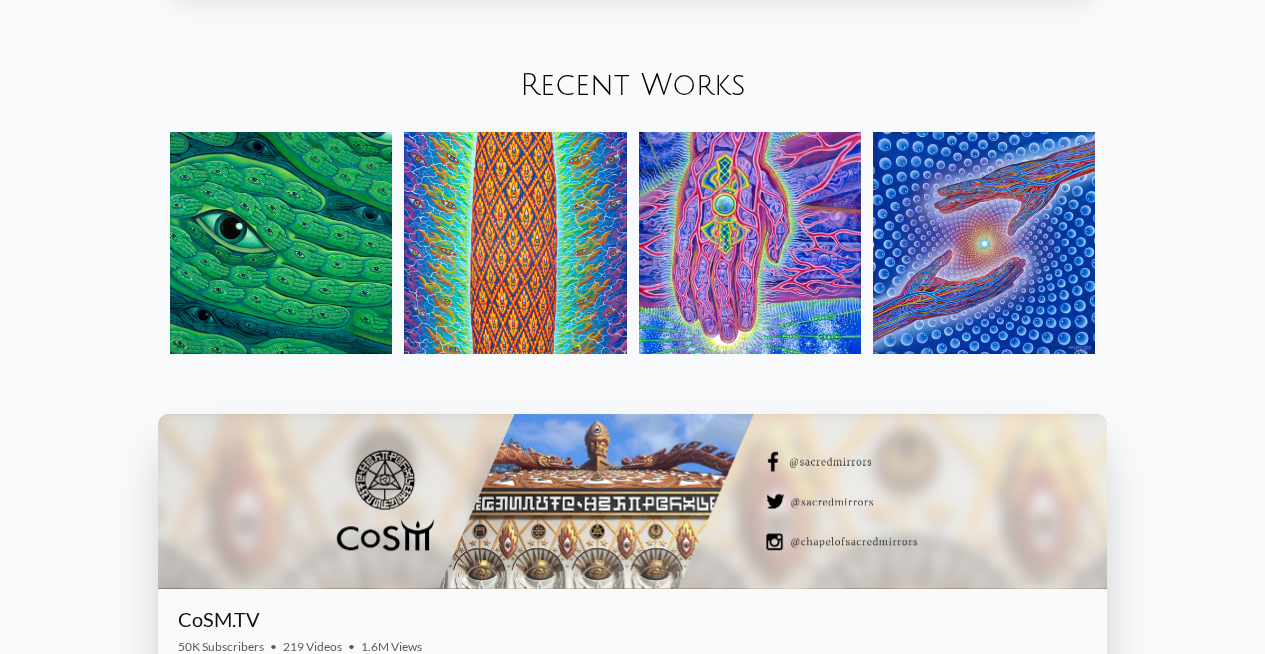 click at bounding box center [750, 243] 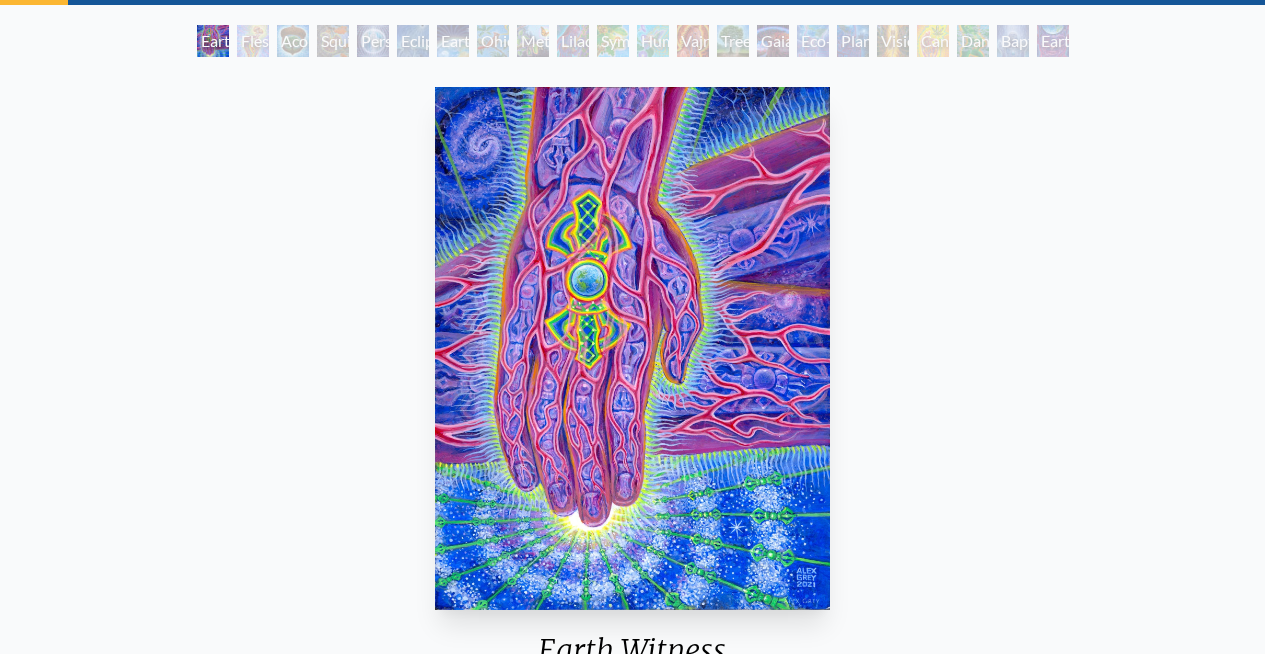 scroll, scrollTop: 100, scrollLeft: 0, axis: vertical 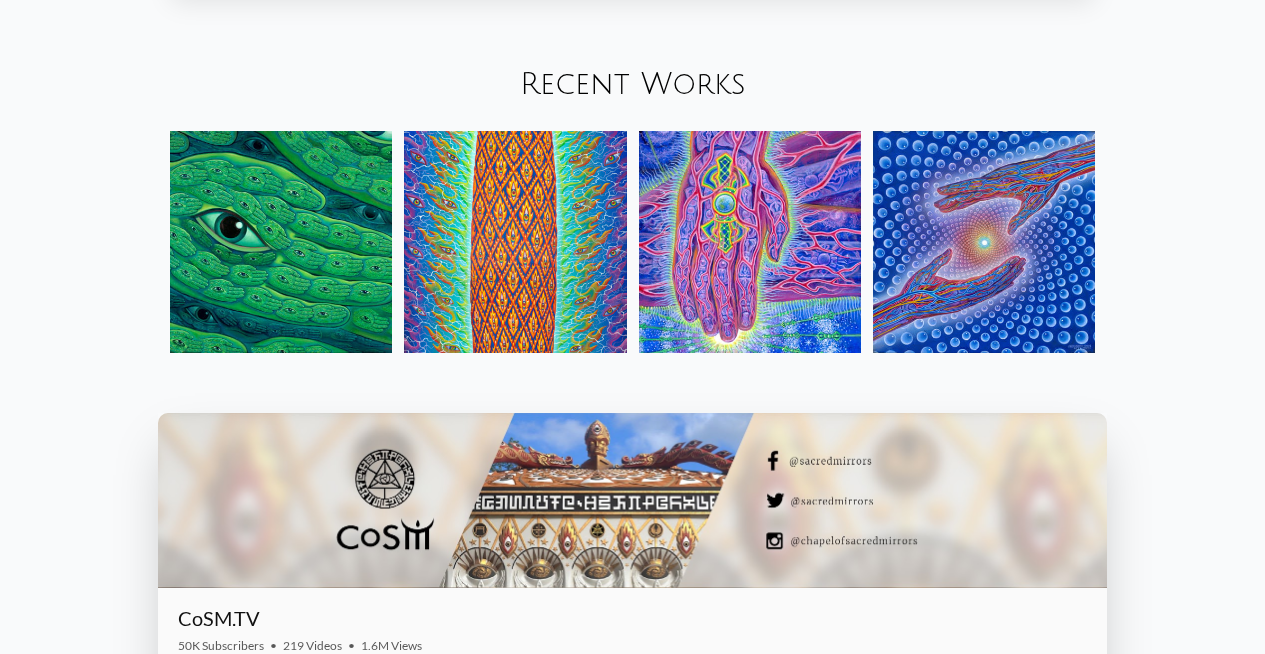 click at bounding box center (515, 242) 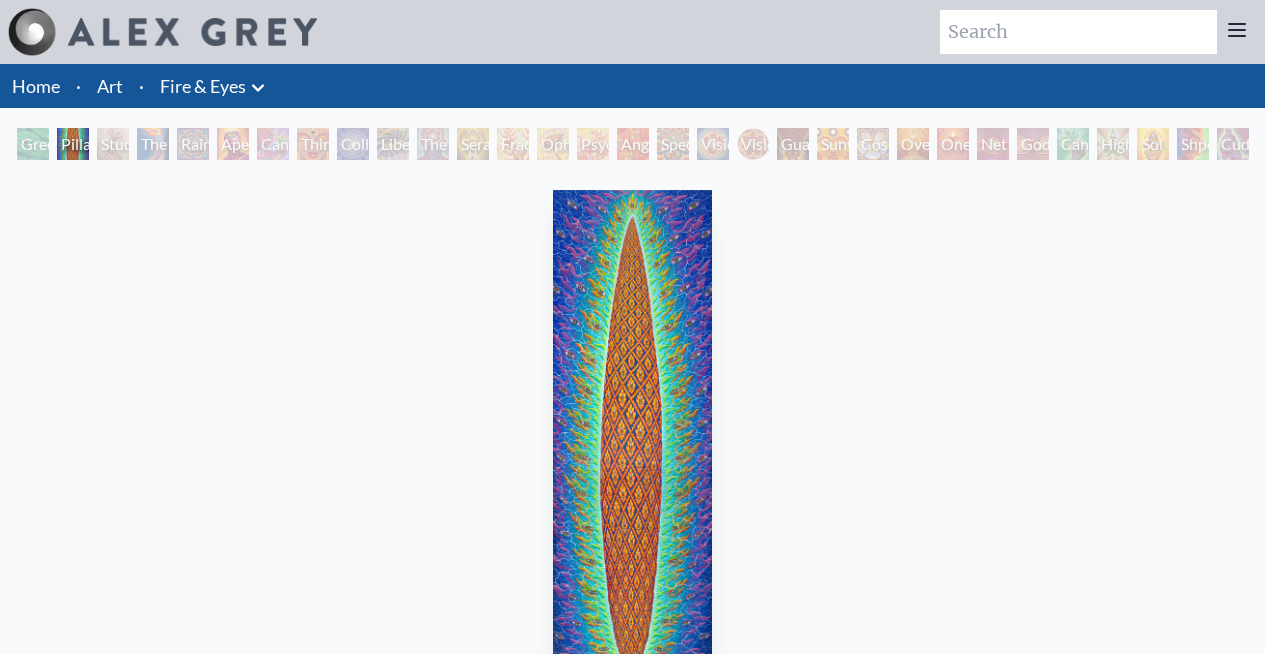 scroll, scrollTop: 0, scrollLeft: 0, axis: both 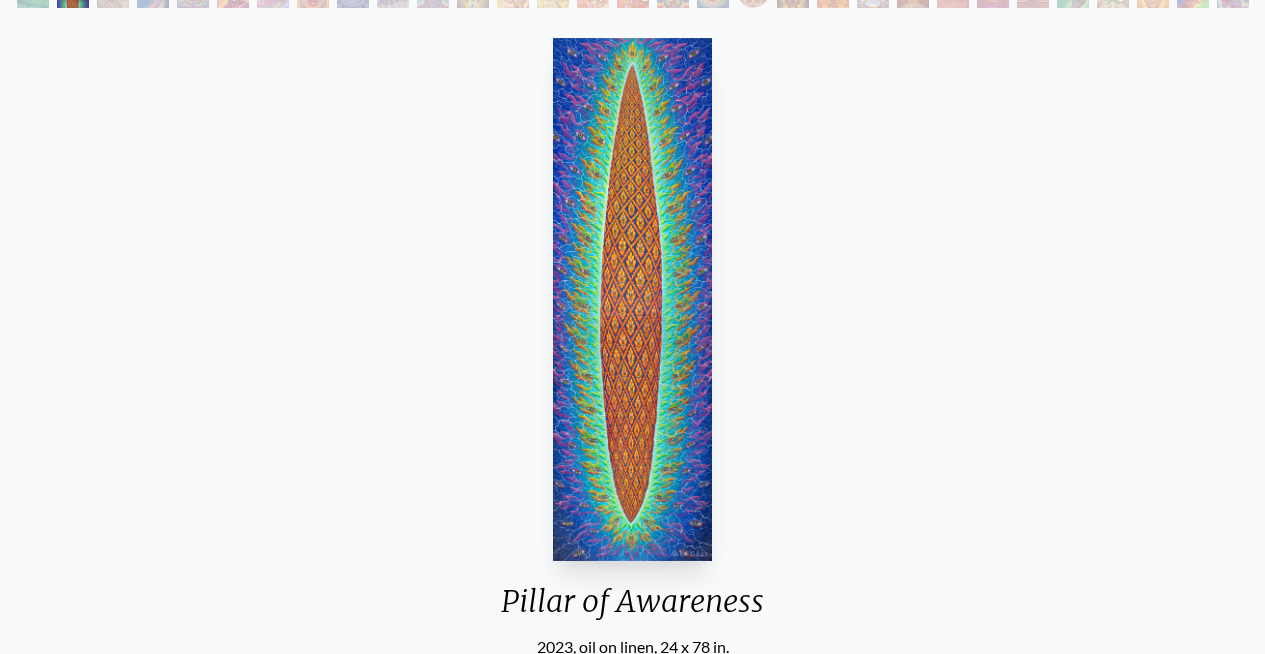click on "Pillar of Awareness
2023,  oil on linen, 24 x 78 in.
Visit the CoSM Shop" at bounding box center (632, 416) 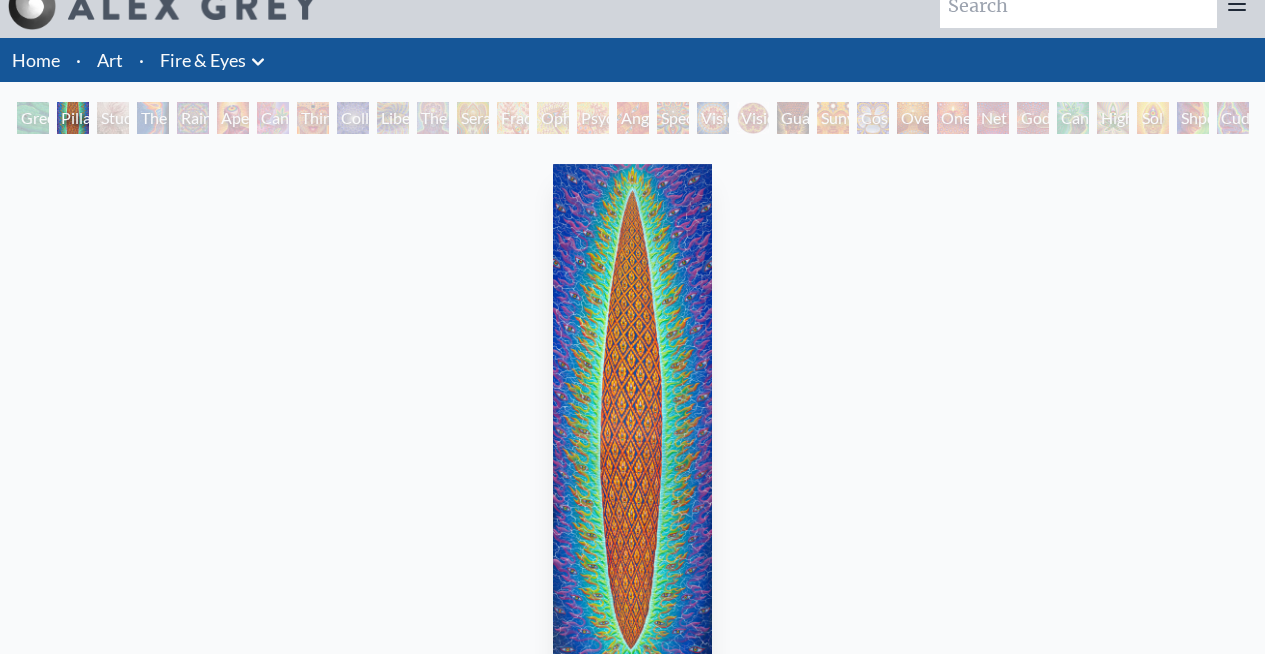 scroll, scrollTop: 0, scrollLeft: 0, axis: both 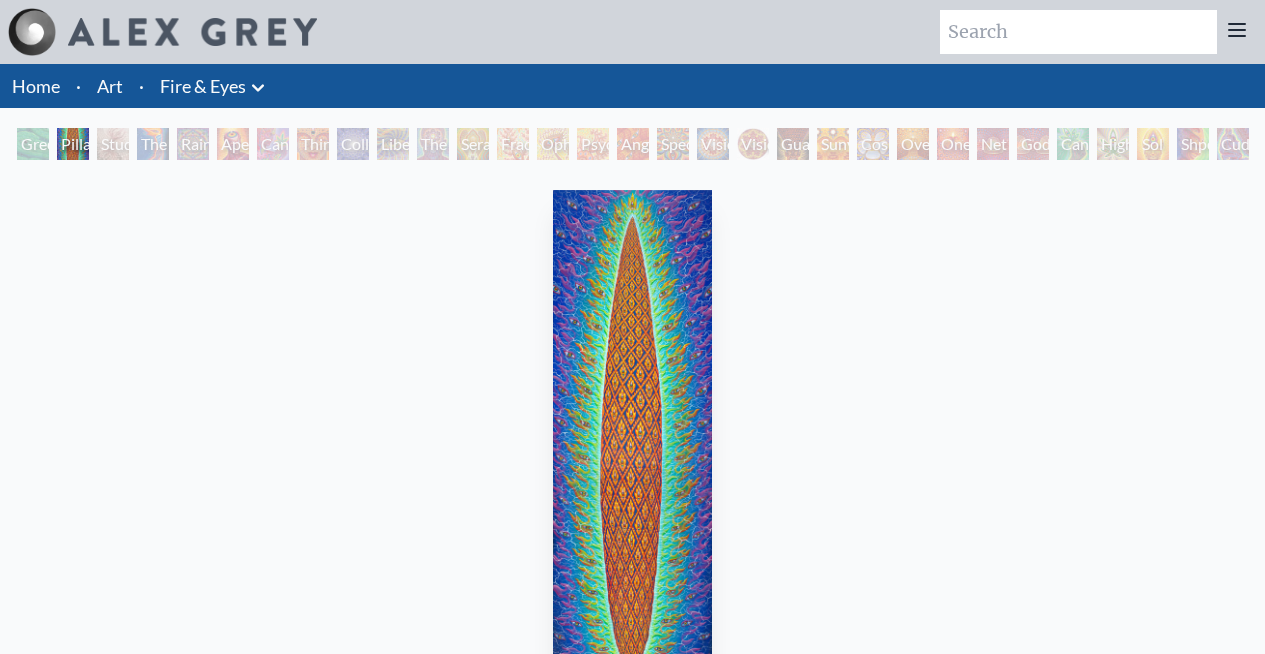 click on "Fire & Eyes" at bounding box center [203, 86] 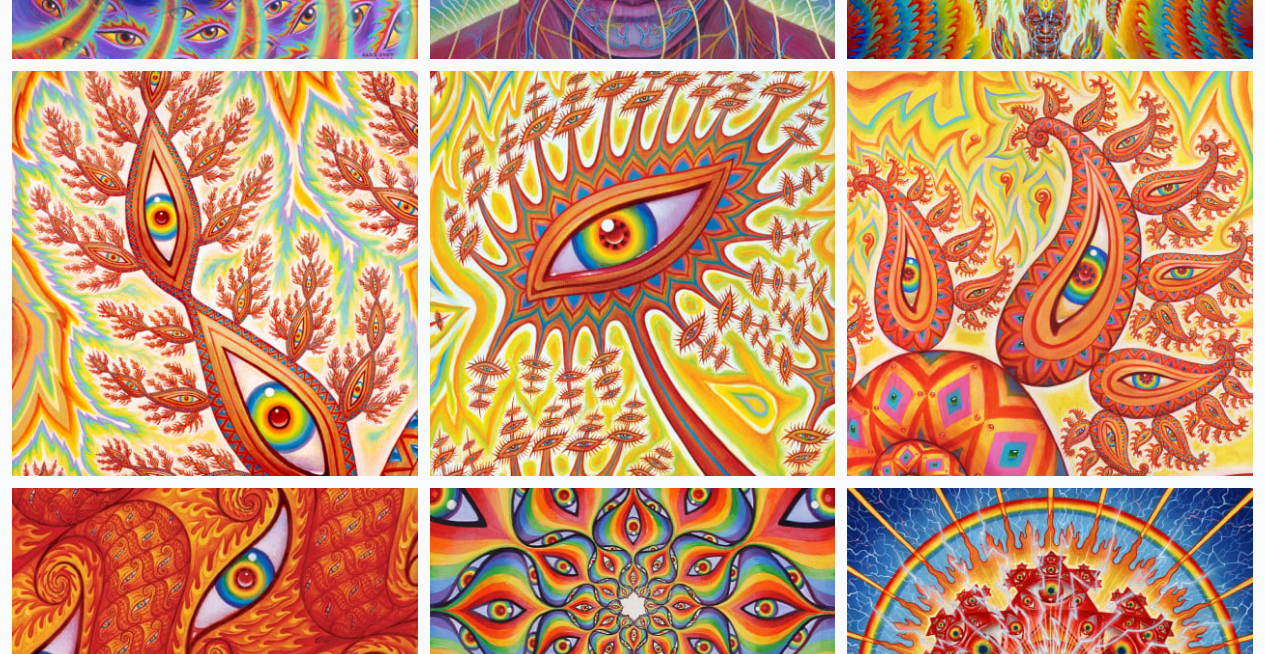scroll, scrollTop: 0, scrollLeft: 0, axis: both 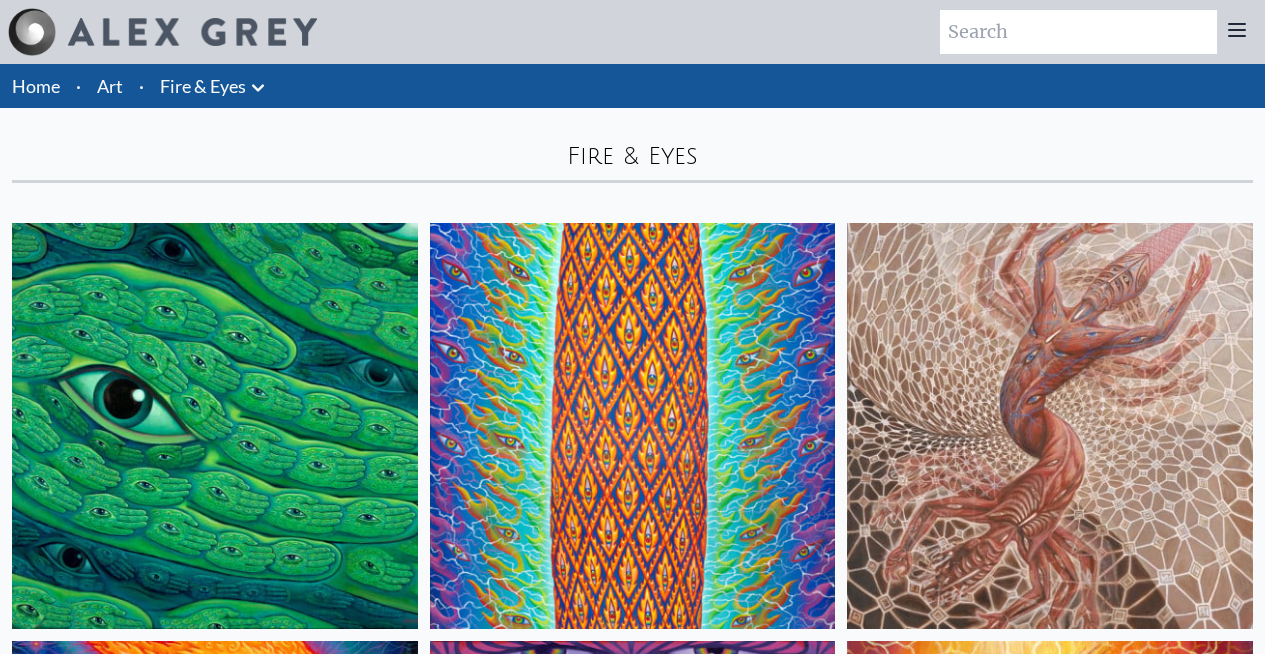 click on "Home" at bounding box center [34, 86] 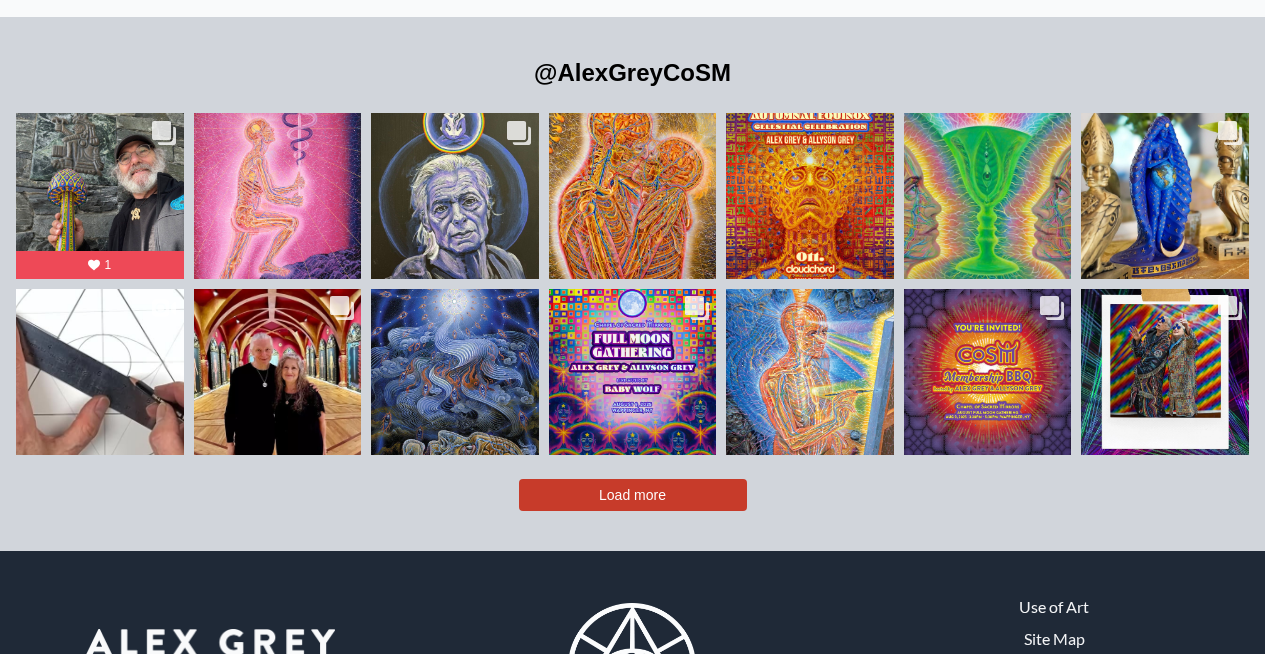 scroll, scrollTop: 4101, scrollLeft: 0, axis: vertical 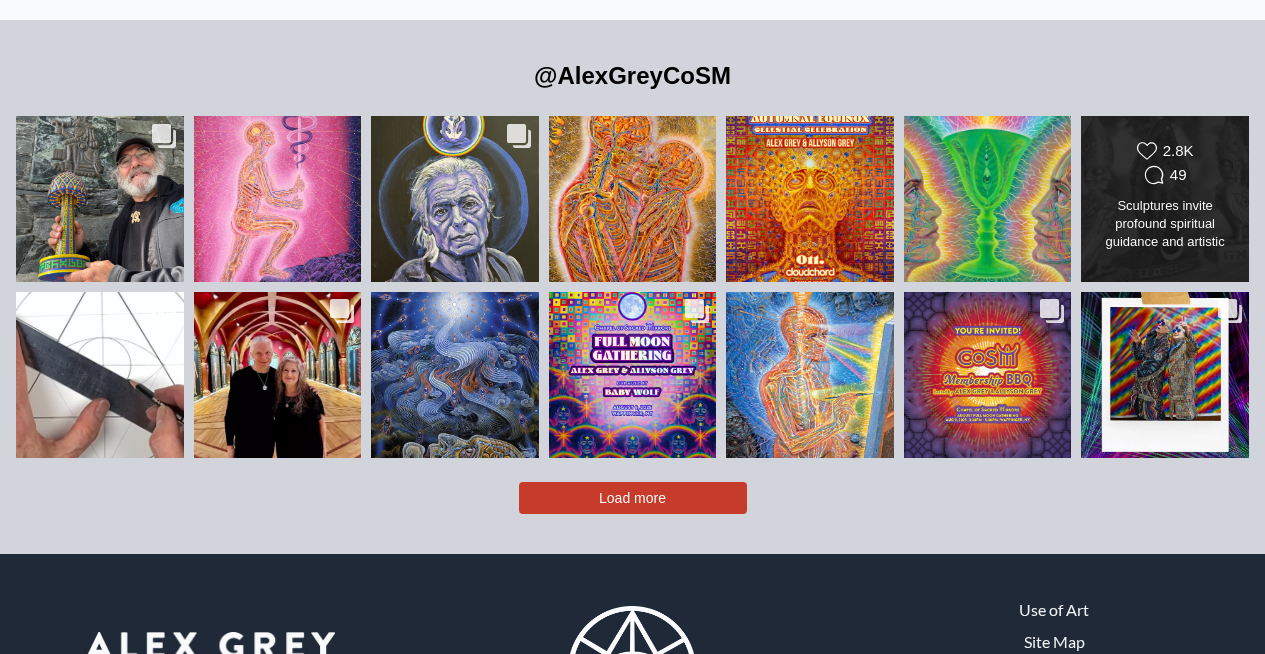 click on "Likes Count
2.8K
Comments Count
49" at bounding box center [1165, 165] 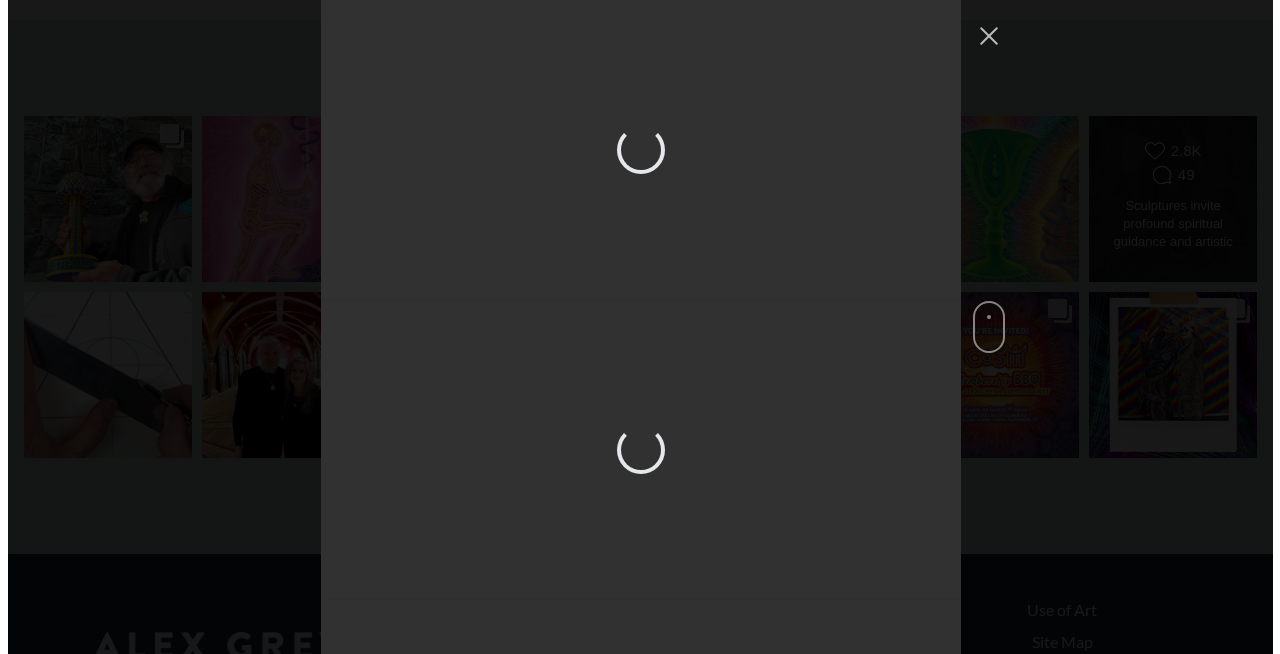 scroll, scrollTop: 4113, scrollLeft: 0, axis: vertical 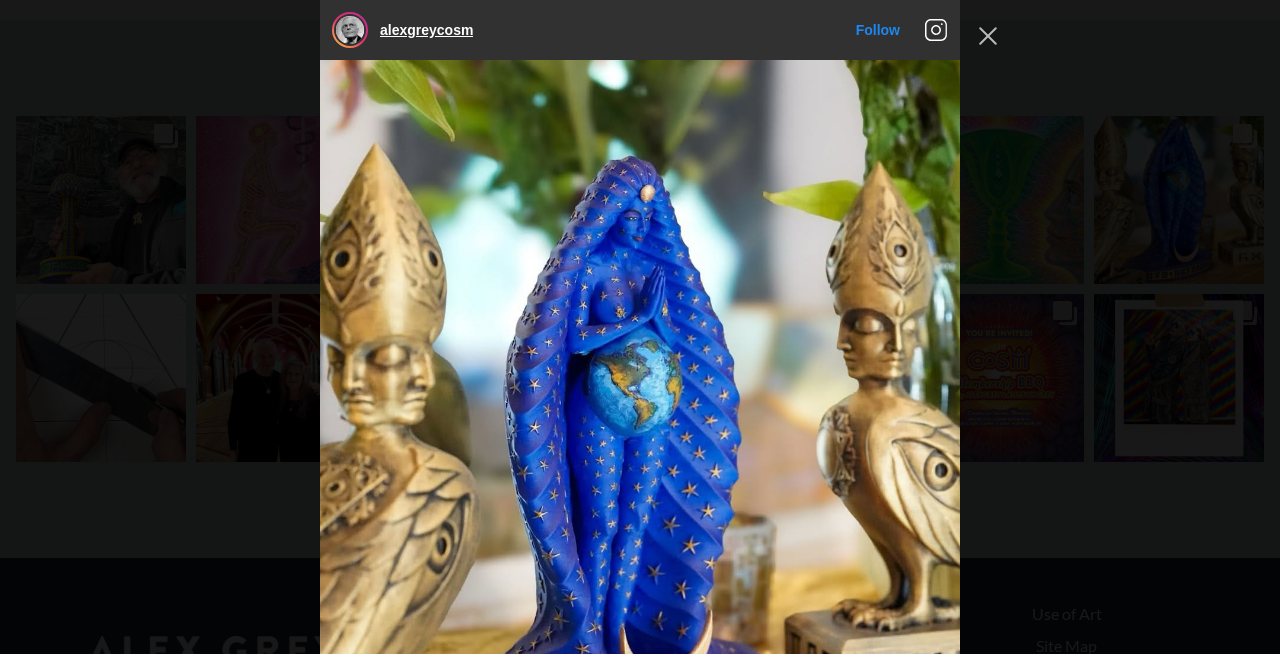 click on "alexgreycosm" at bounding box center (426, 30) 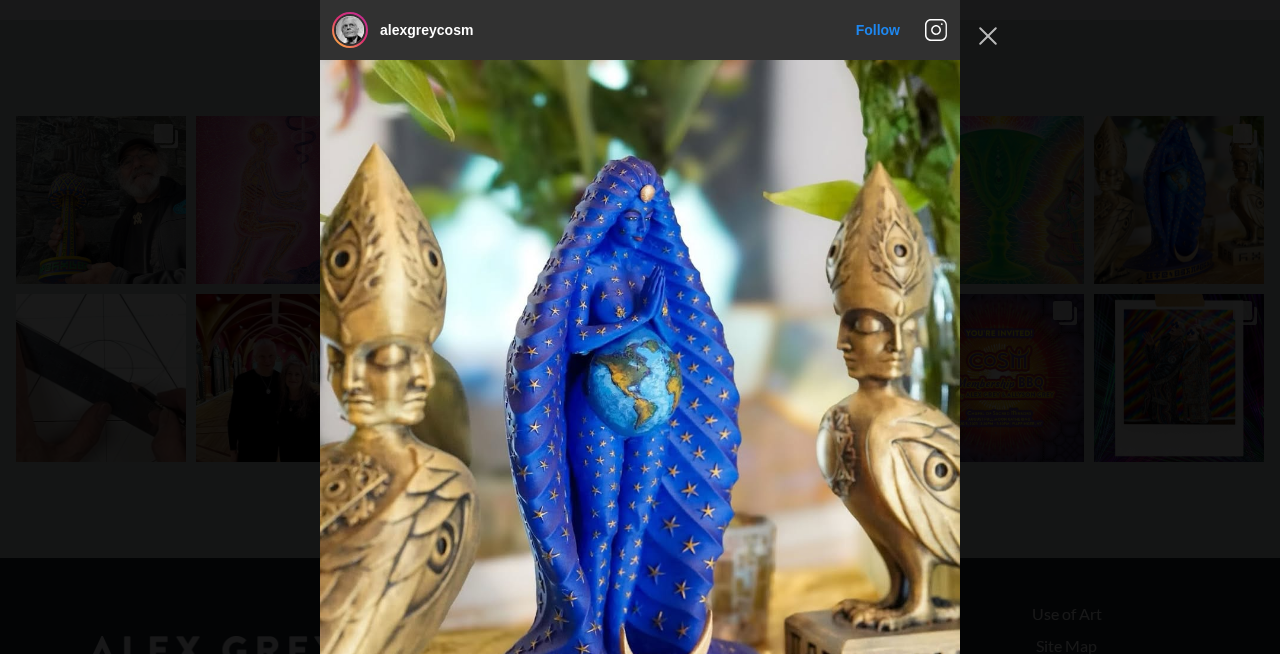 click on "alexgreycosm
Follow" at bounding box center [640, 327] 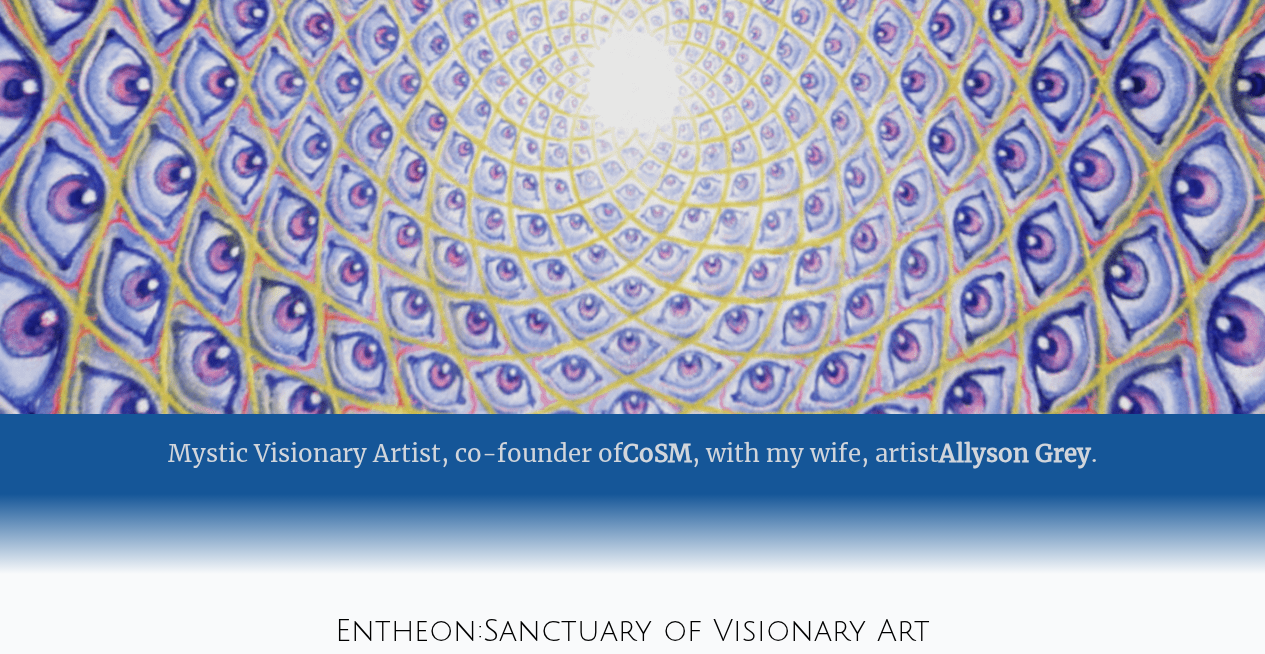 scroll, scrollTop: 0, scrollLeft: 0, axis: both 